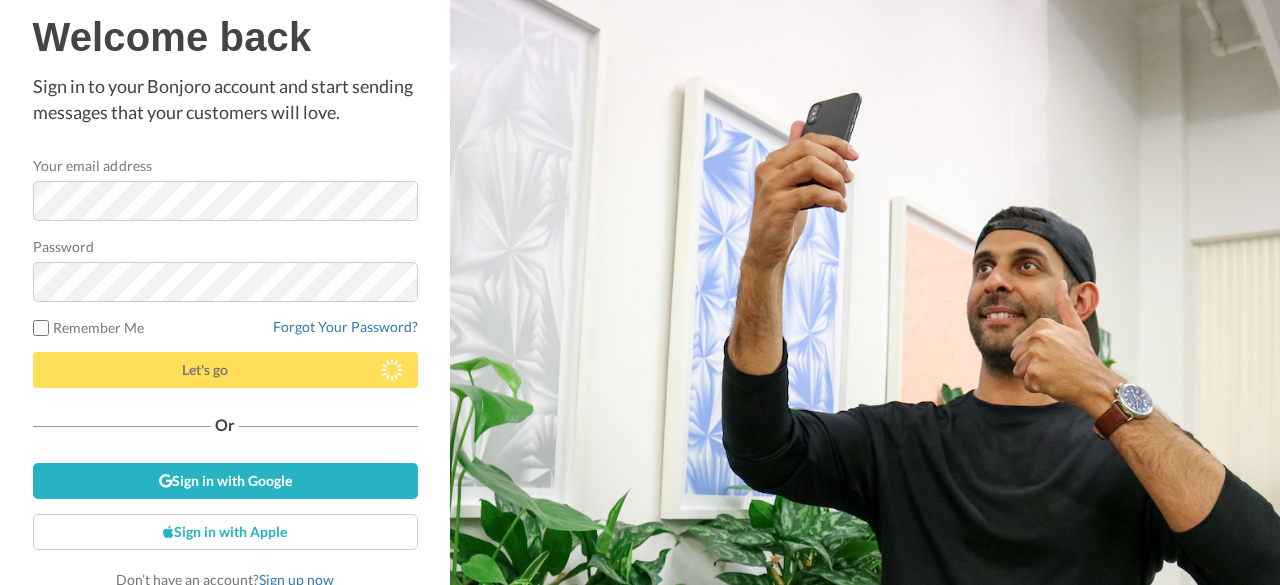 scroll, scrollTop: 0, scrollLeft: 0, axis: both 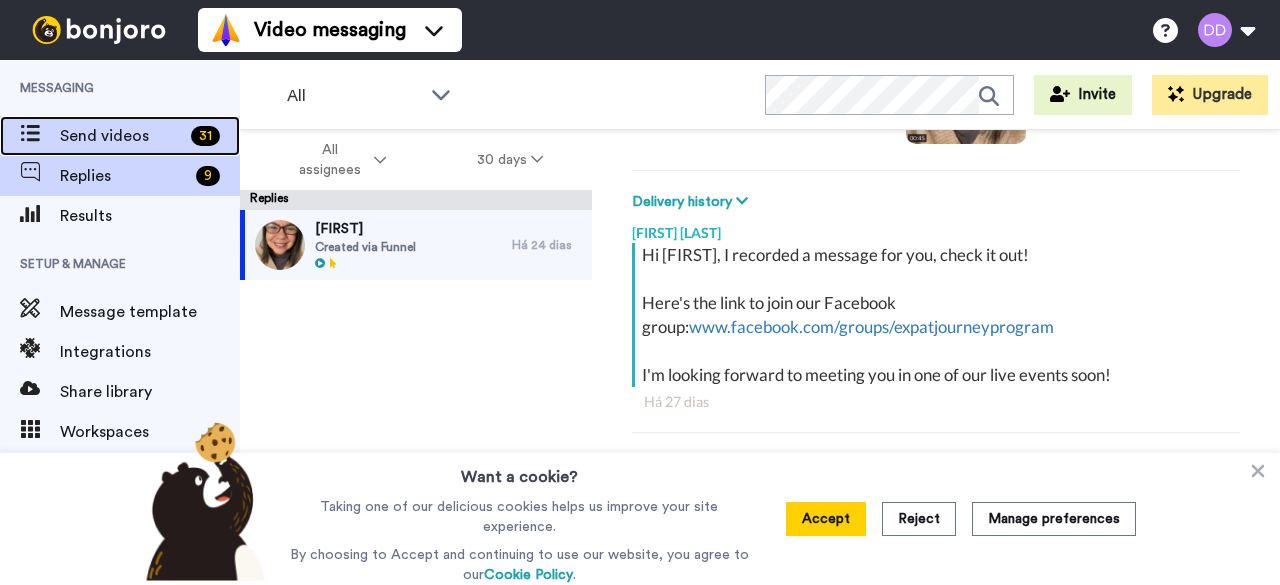 click on "Send videos" at bounding box center (121, 136) 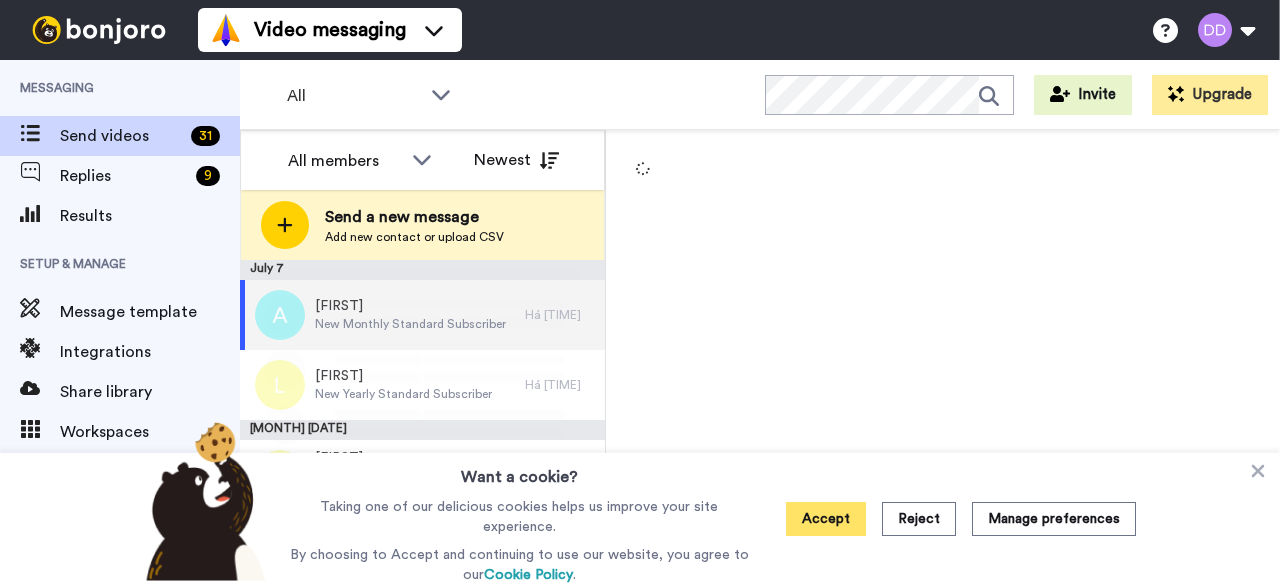 scroll, scrollTop: 0, scrollLeft: 0, axis: both 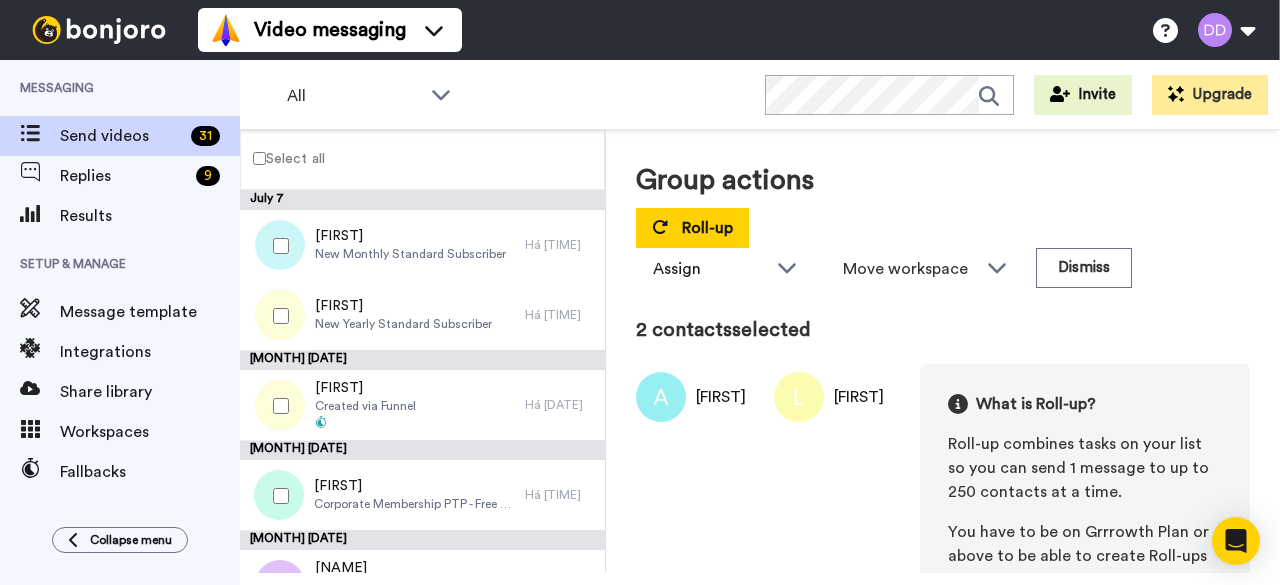 drag, startPoint x: 502, startPoint y: 232, endPoint x: 390, endPoint y: 159, distance: 133.68994 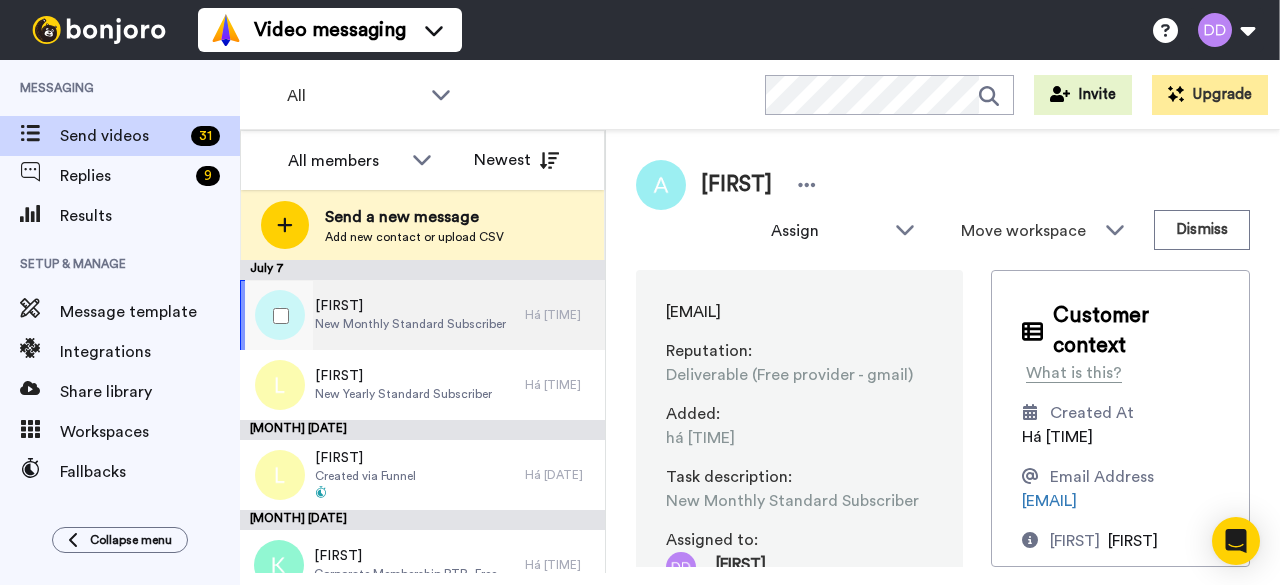 scroll, scrollTop: 0, scrollLeft: 0, axis: both 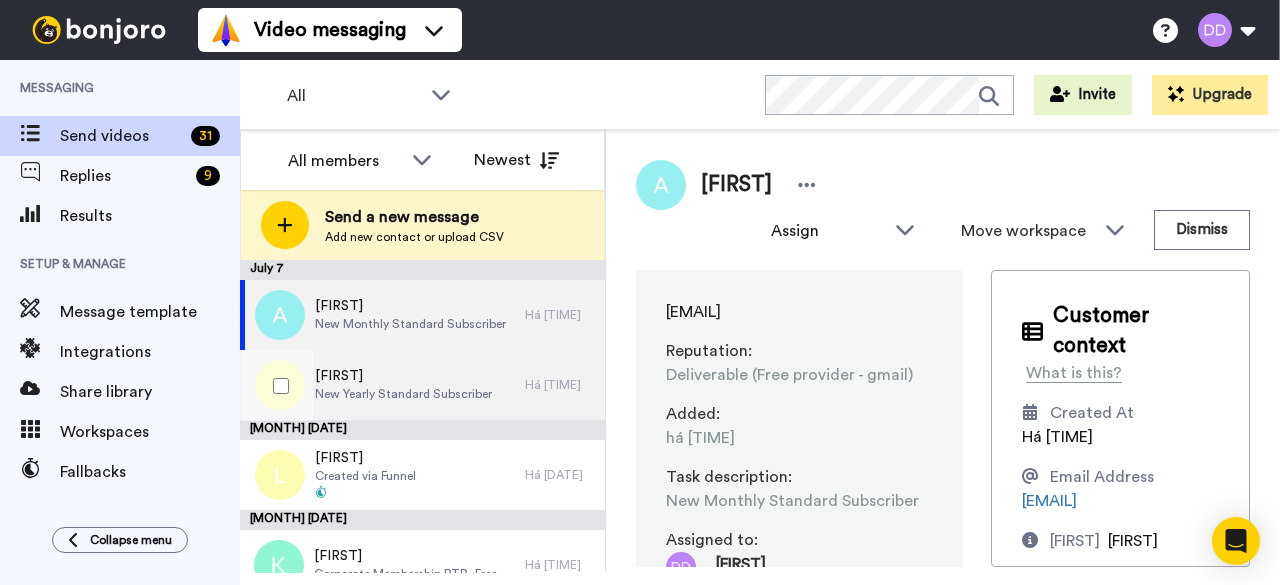 click on "New Yearly Standard Subscriber" at bounding box center [410, 324] 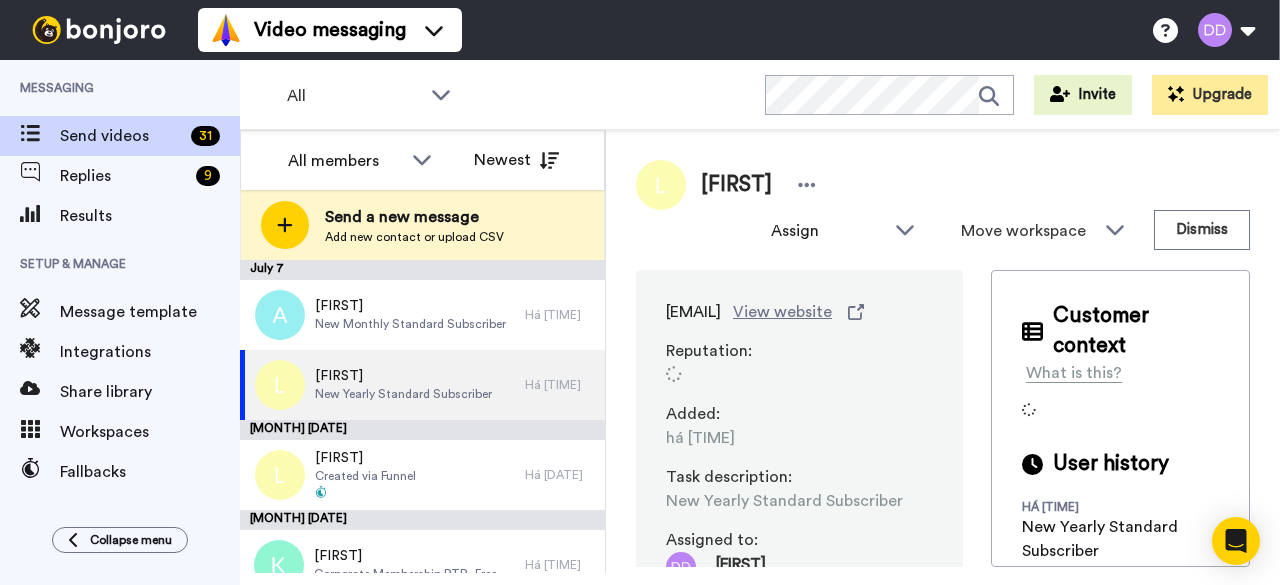 scroll, scrollTop: 0, scrollLeft: 0, axis: both 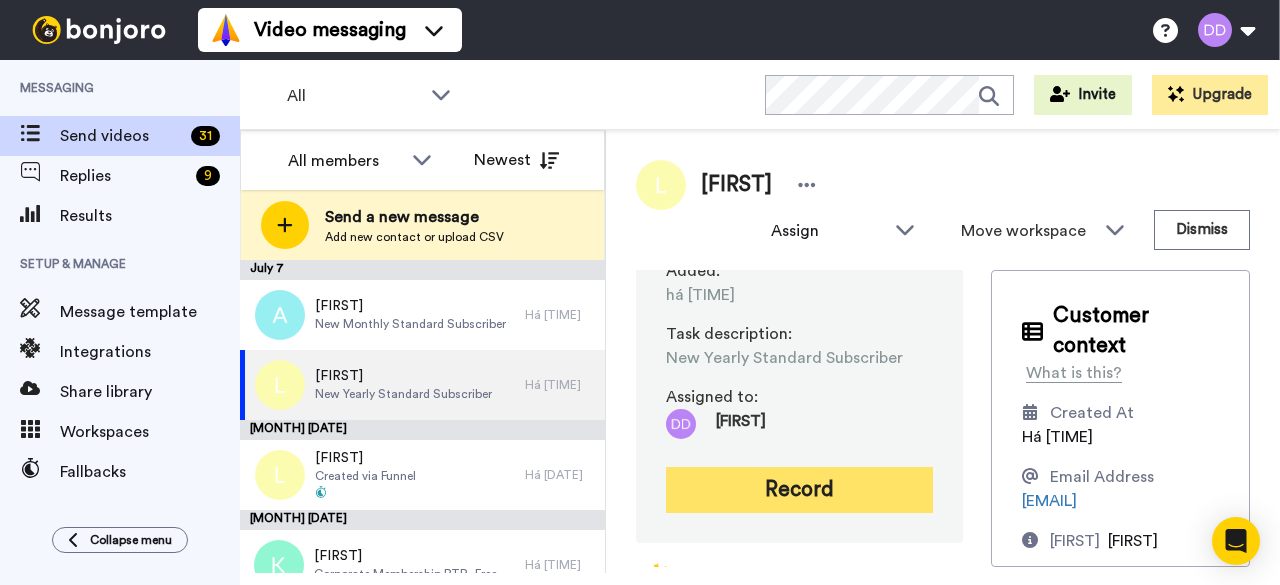click on "Record" at bounding box center [799, 490] 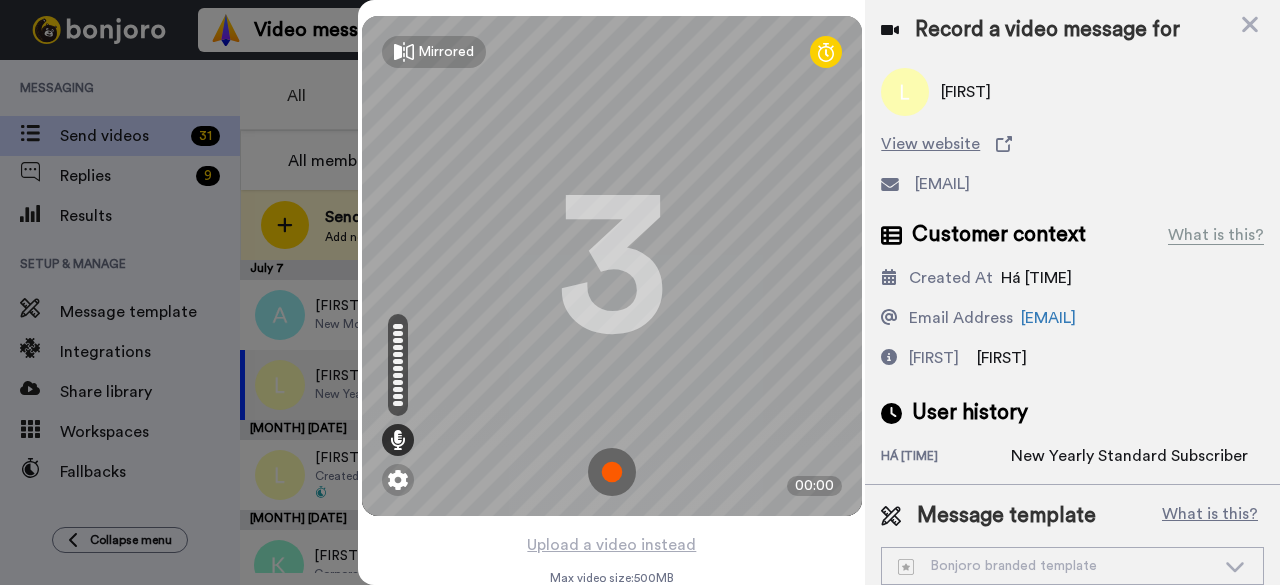 click at bounding box center [612, 472] 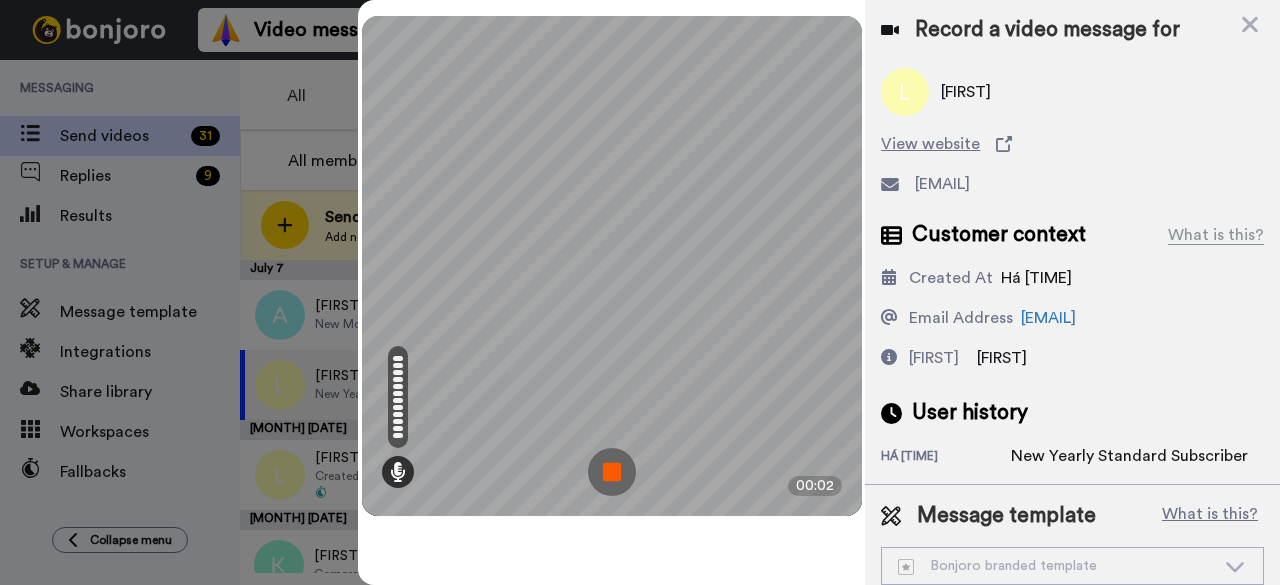 click at bounding box center (612, 472) 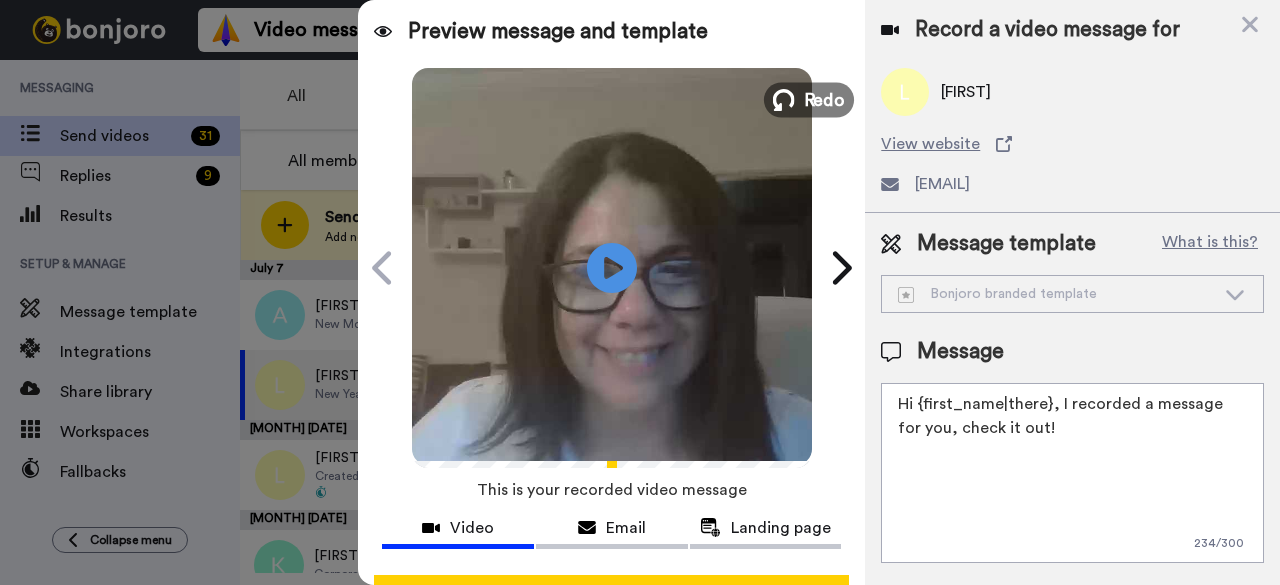 click on "Redo" at bounding box center (824, 99) 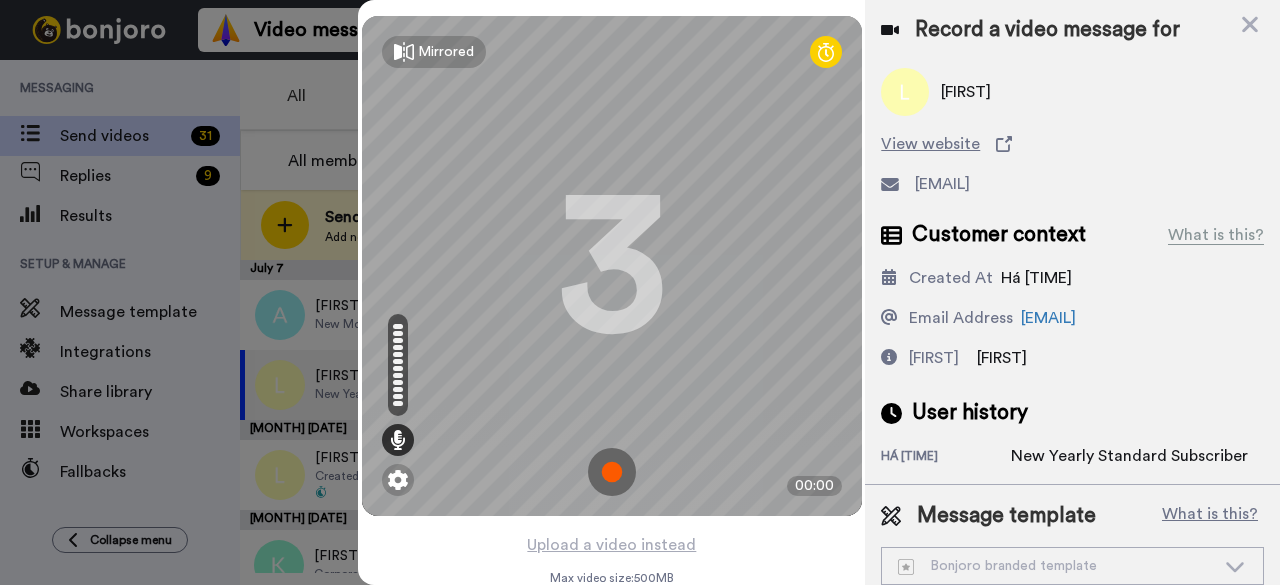 click at bounding box center [612, 472] 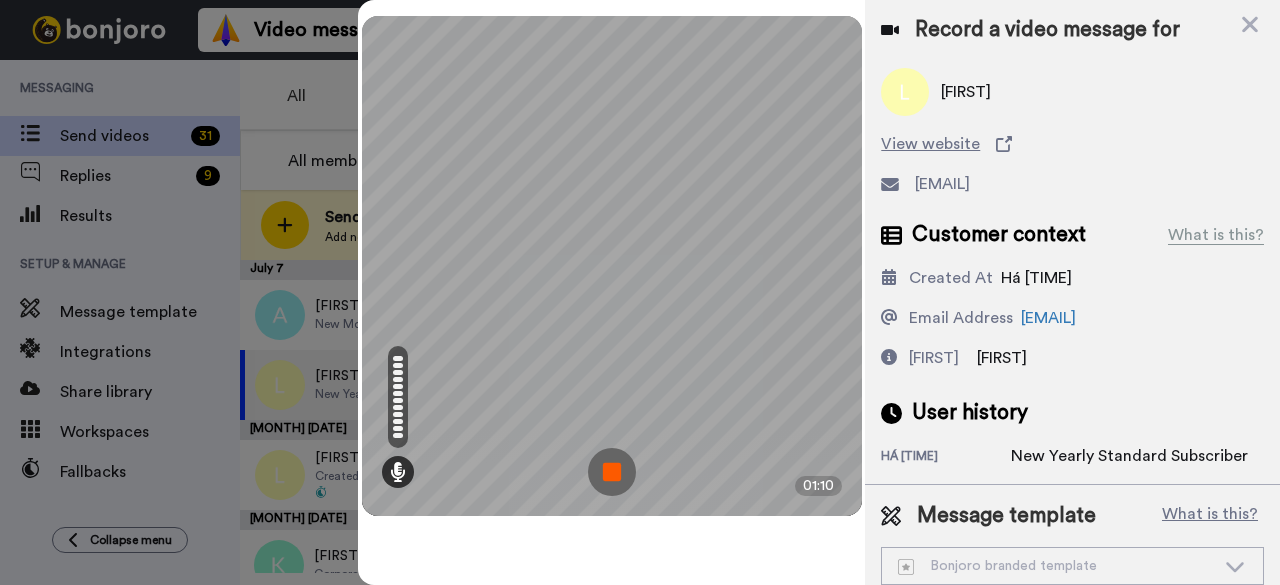 click at bounding box center (612, 472) 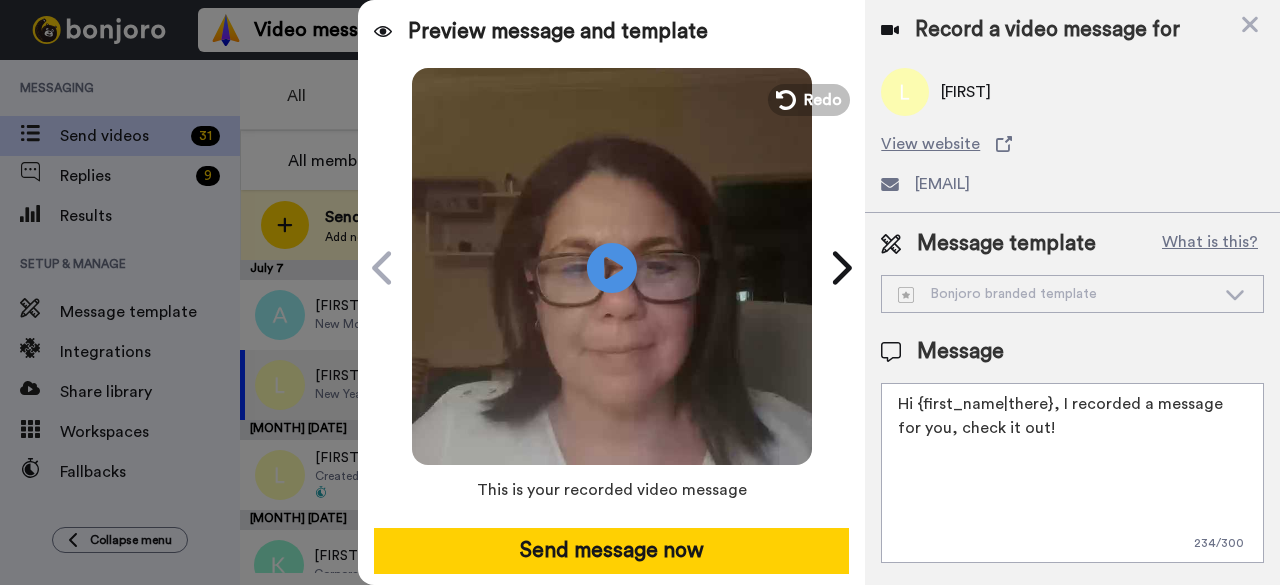 scroll, scrollTop: 0, scrollLeft: 0, axis: both 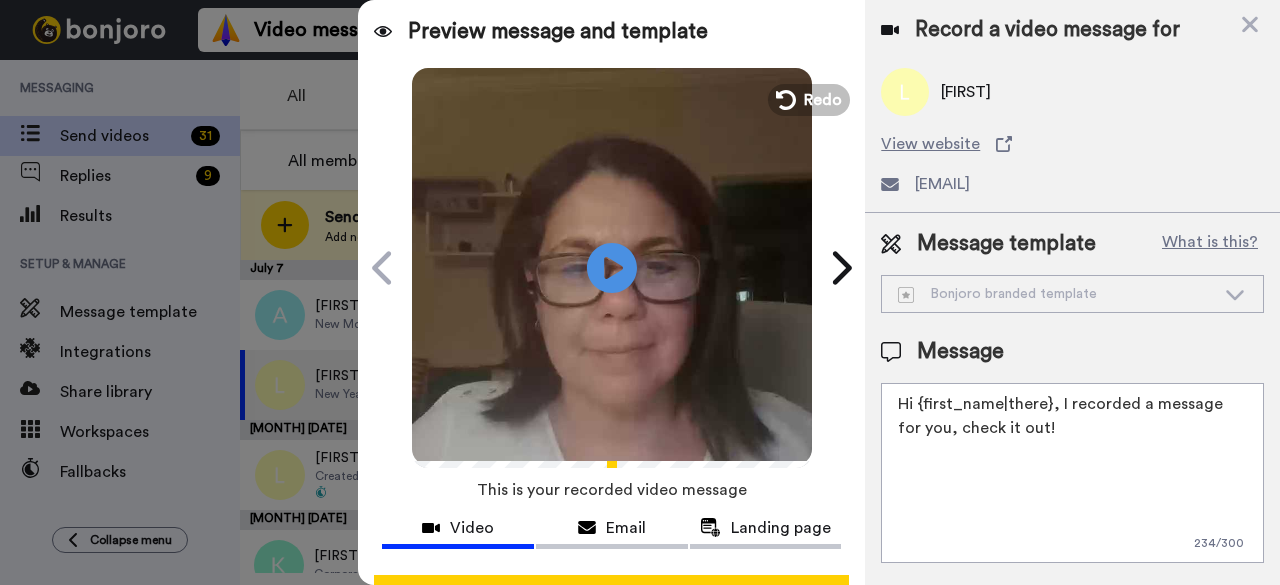 click on "Hi {first_name|there}, I recorded a message for you, check it out!" at bounding box center [1072, 473] 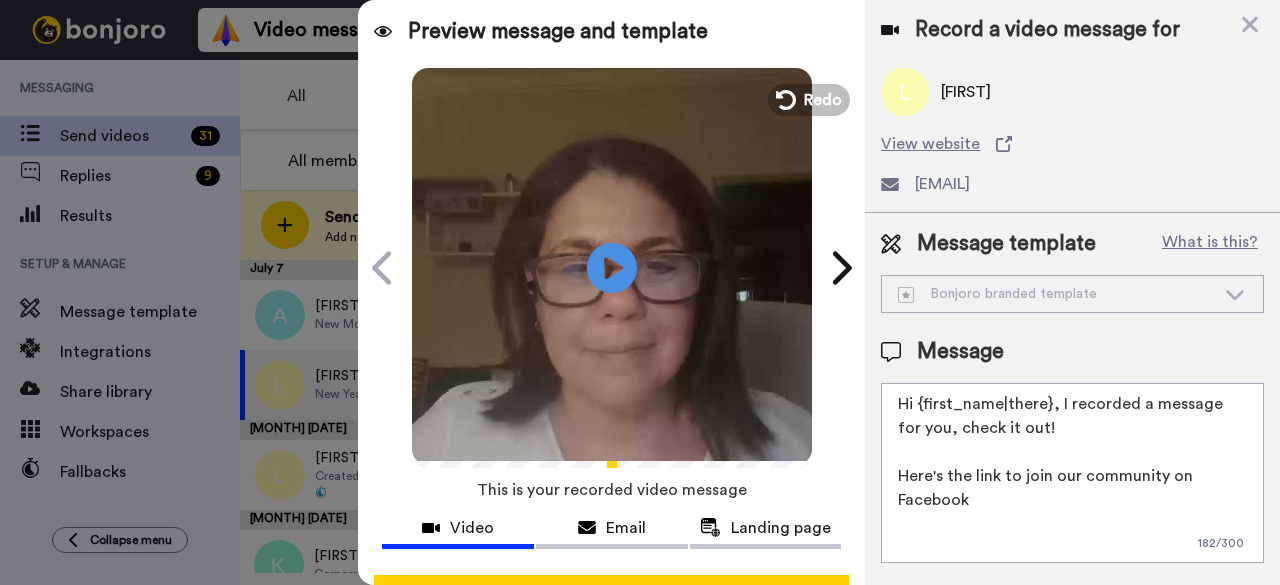 paste on "https://www.facebook.com/groups/expatjourneyprogram" 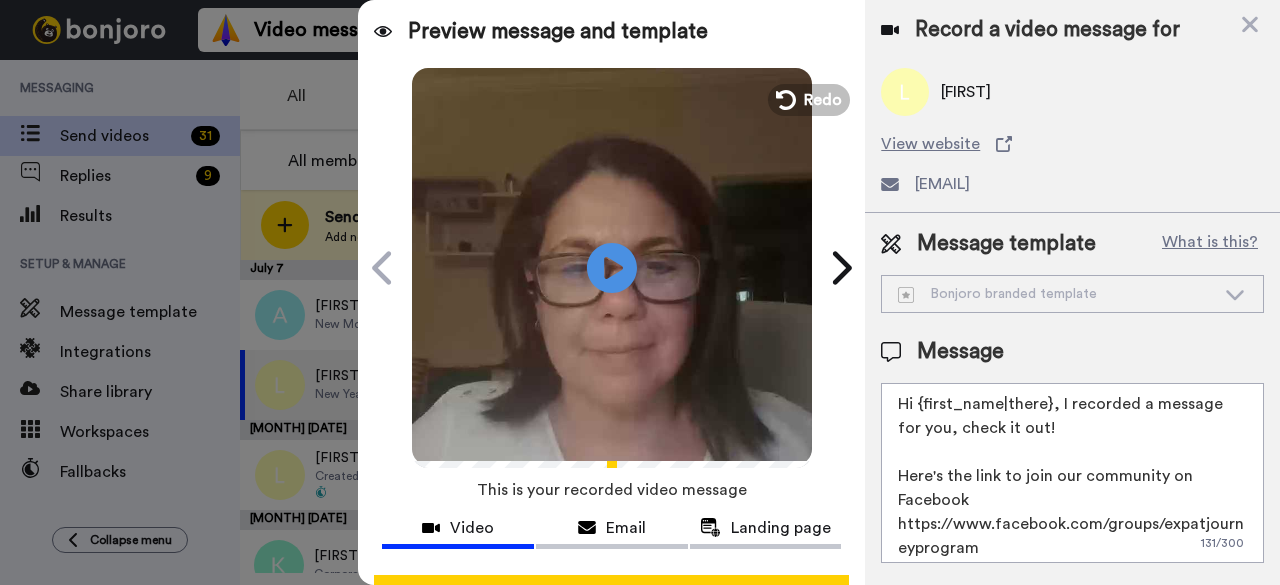 scroll, scrollTop: 5, scrollLeft: 0, axis: vertical 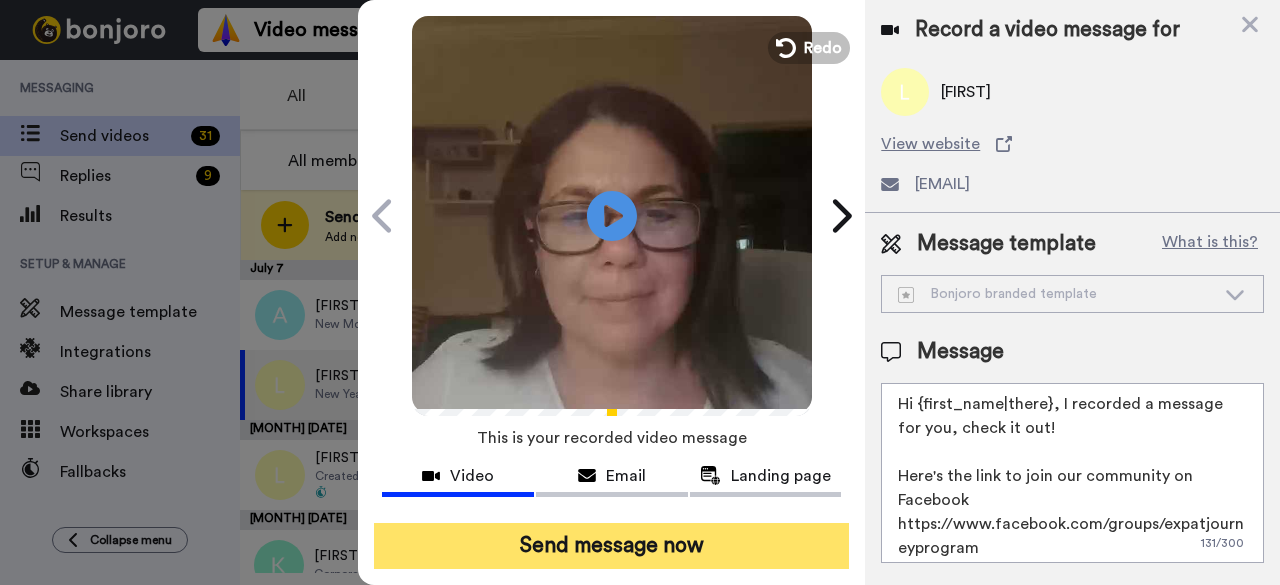 type on "Hi {first_name|there}, I recorded a message for you, check it out!
Here's the link to join our community on Facebook https://www.facebook.com/groups/expatjourneyprogram" 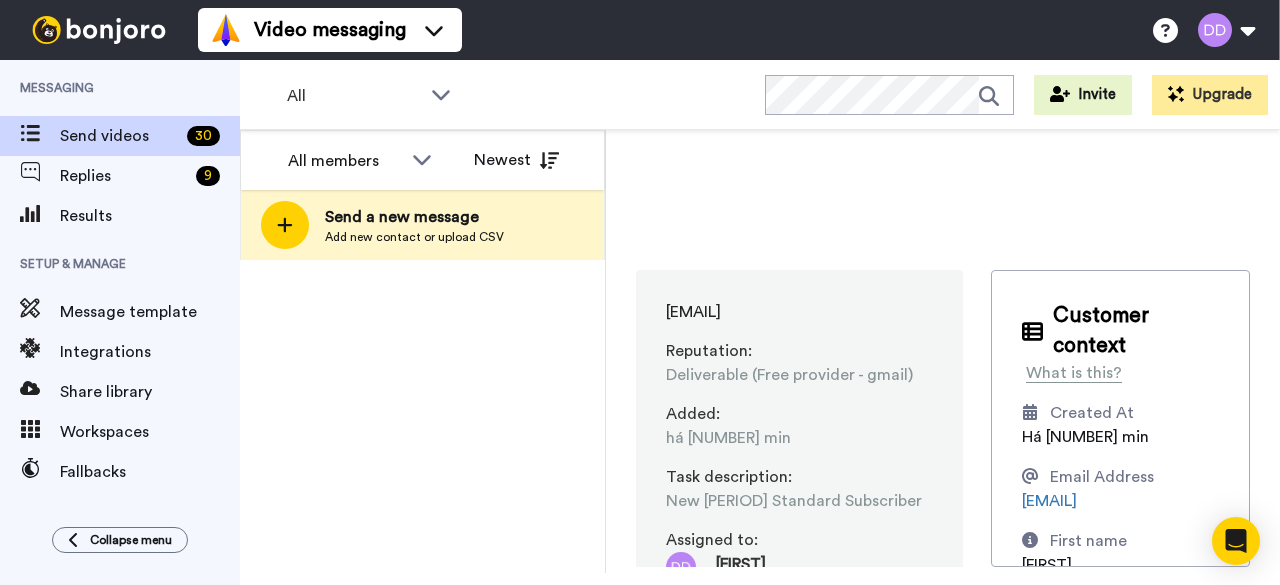 scroll, scrollTop: 0, scrollLeft: 0, axis: both 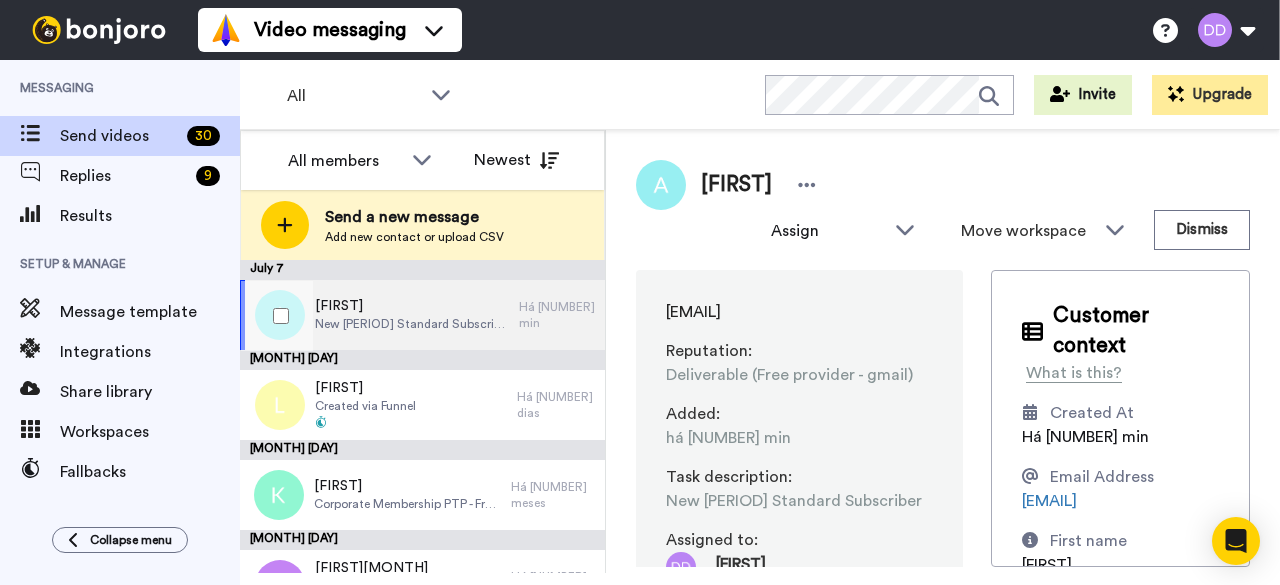 click on "[FIRST]" at bounding box center (412, 306) 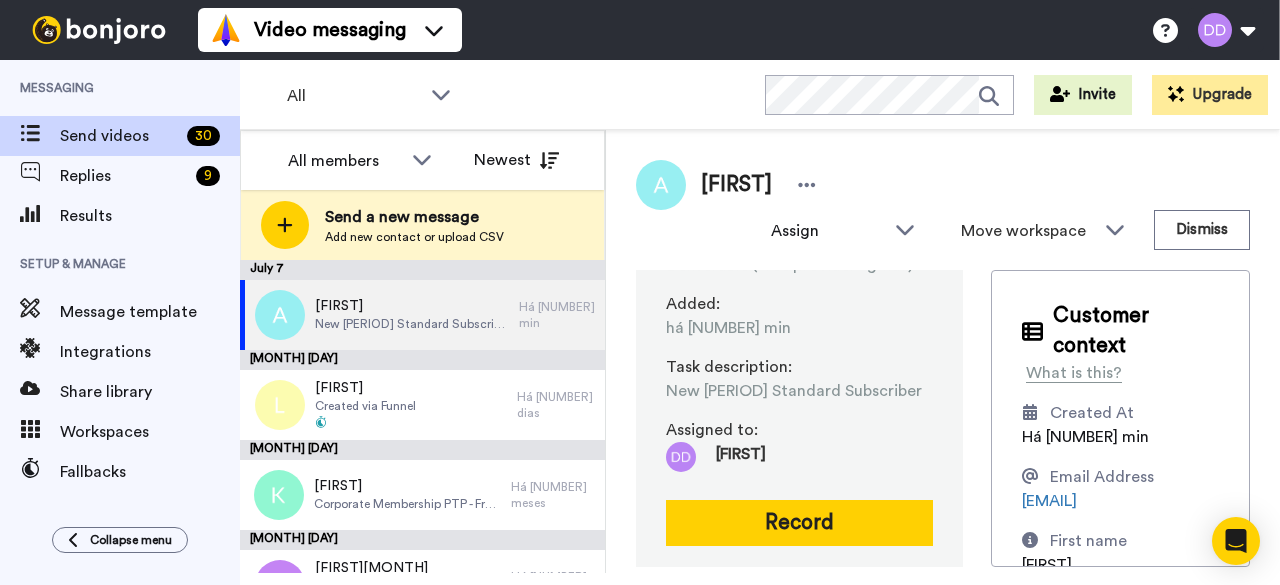 scroll, scrollTop: 159, scrollLeft: 0, axis: vertical 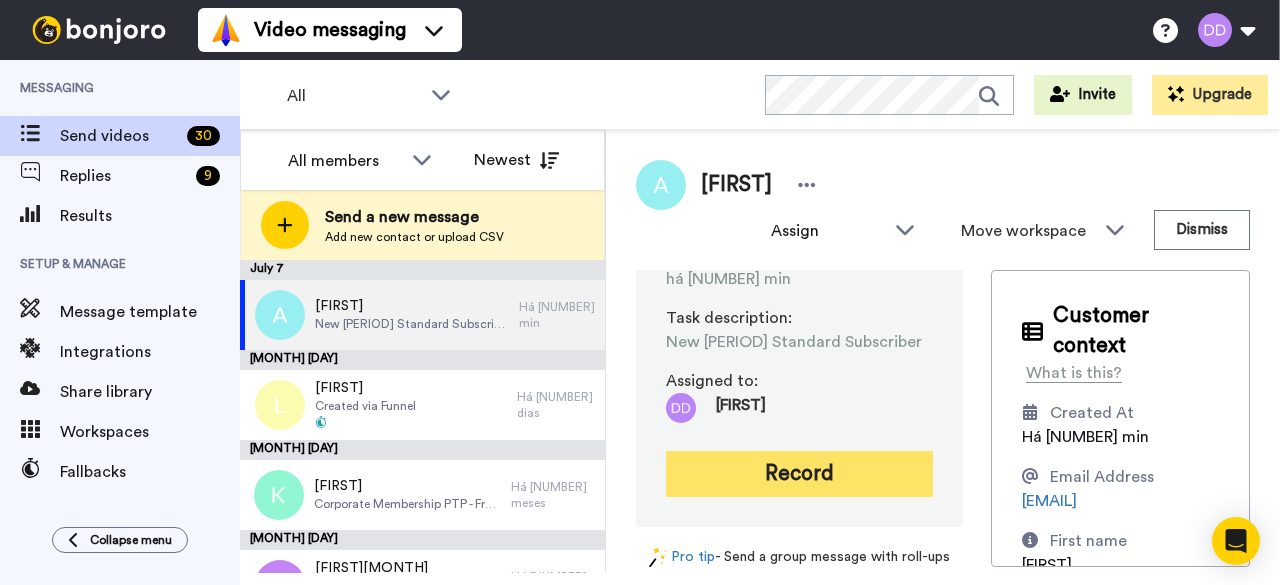 click on "Record" at bounding box center [799, 474] 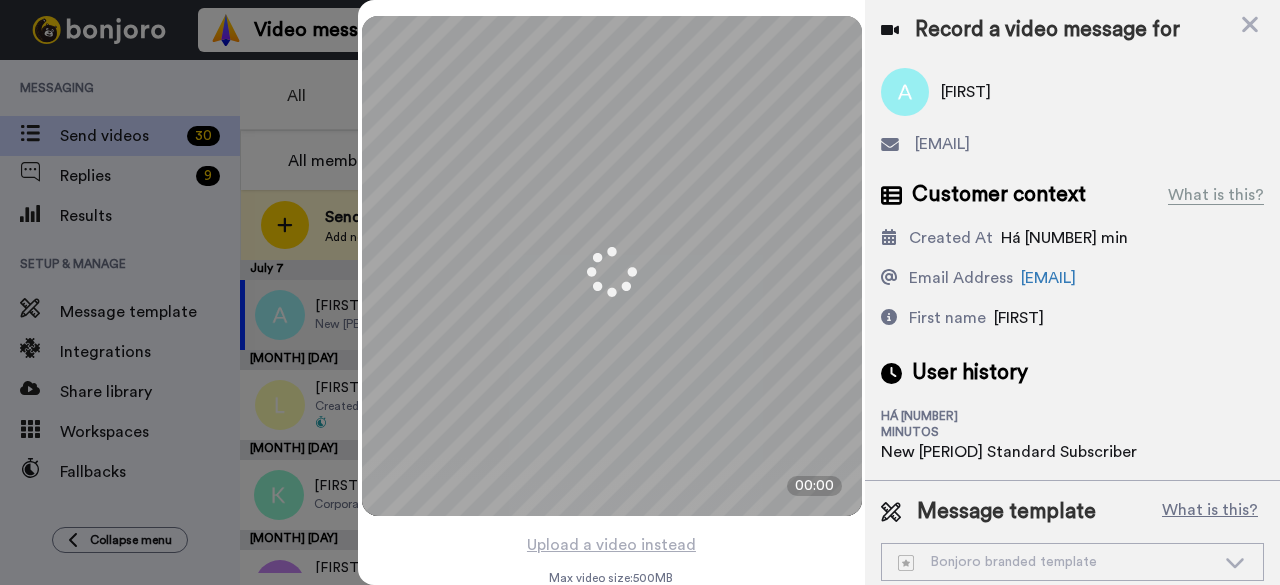 scroll, scrollTop: 70, scrollLeft: 0, axis: vertical 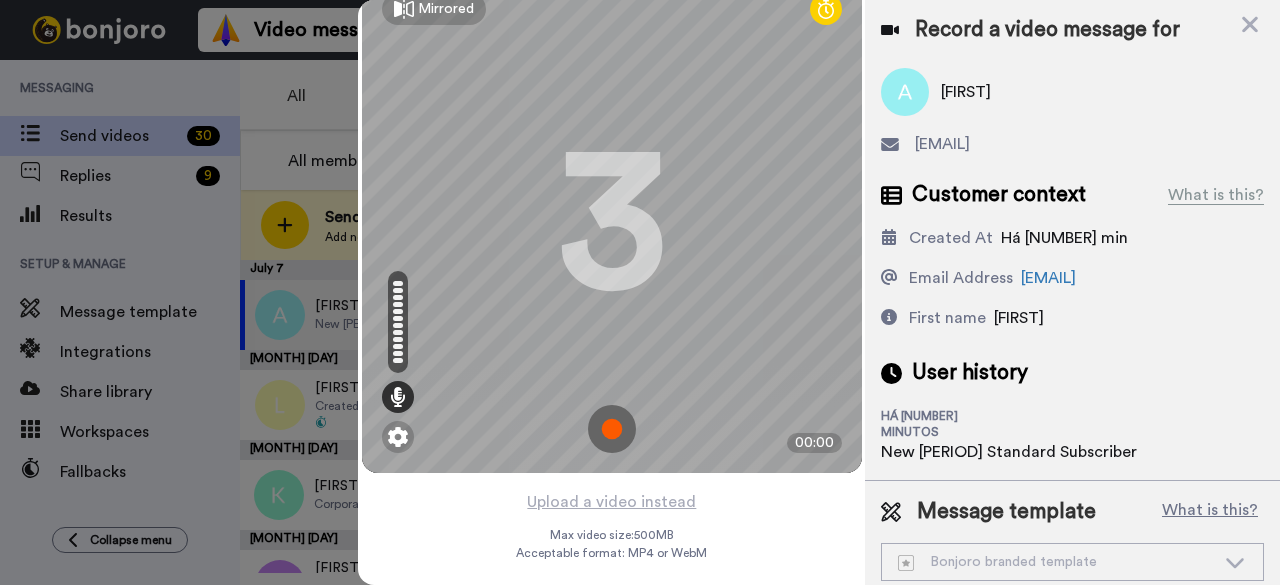 click at bounding box center [612, 429] 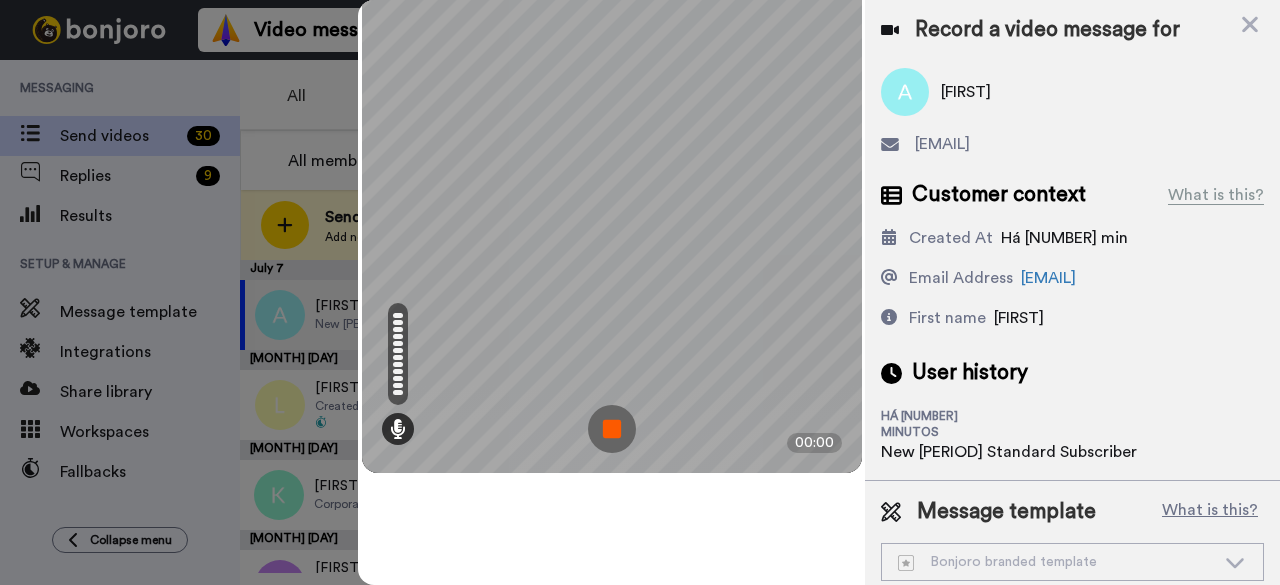 scroll, scrollTop: 0, scrollLeft: 0, axis: both 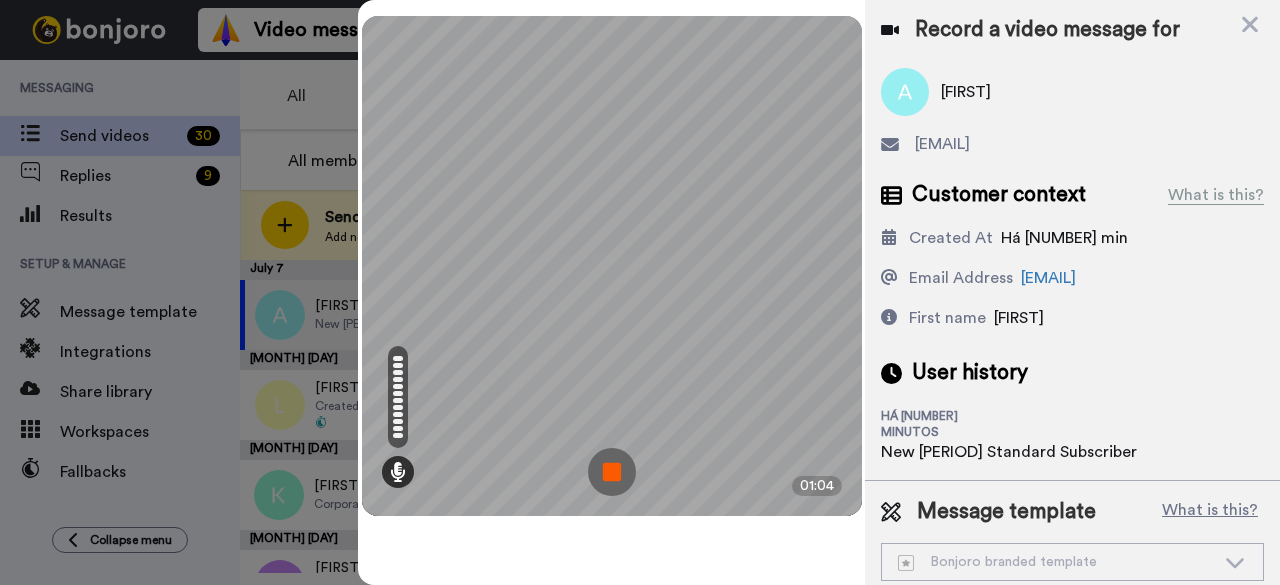 click at bounding box center [612, 472] 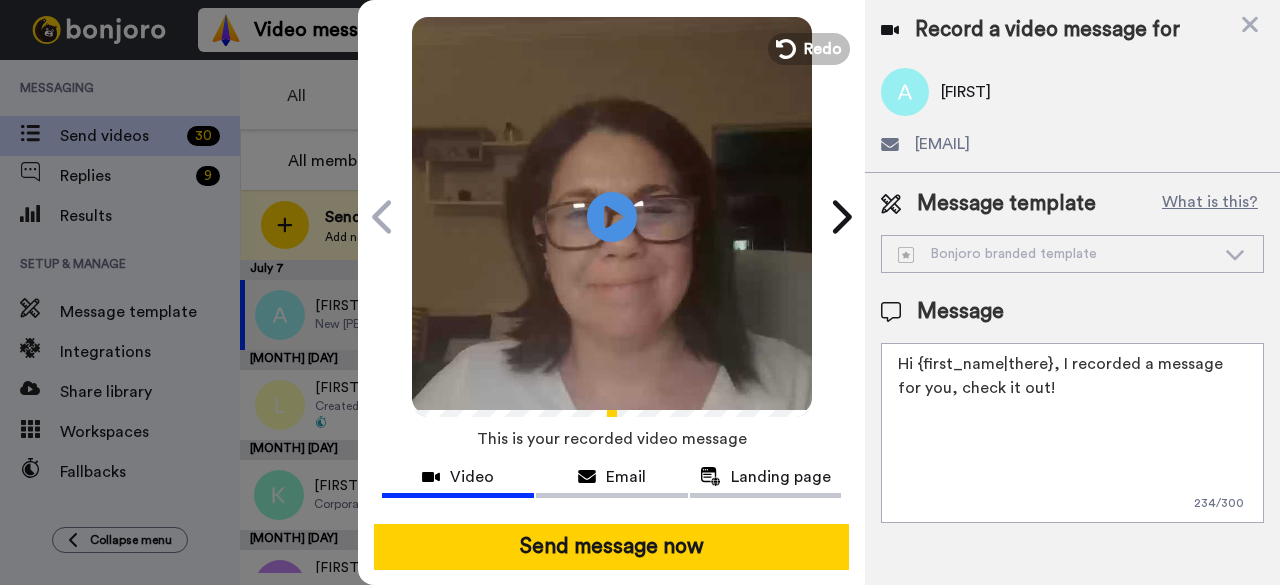 scroll, scrollTop: 77, scrollLeft: 0, axis: vertical 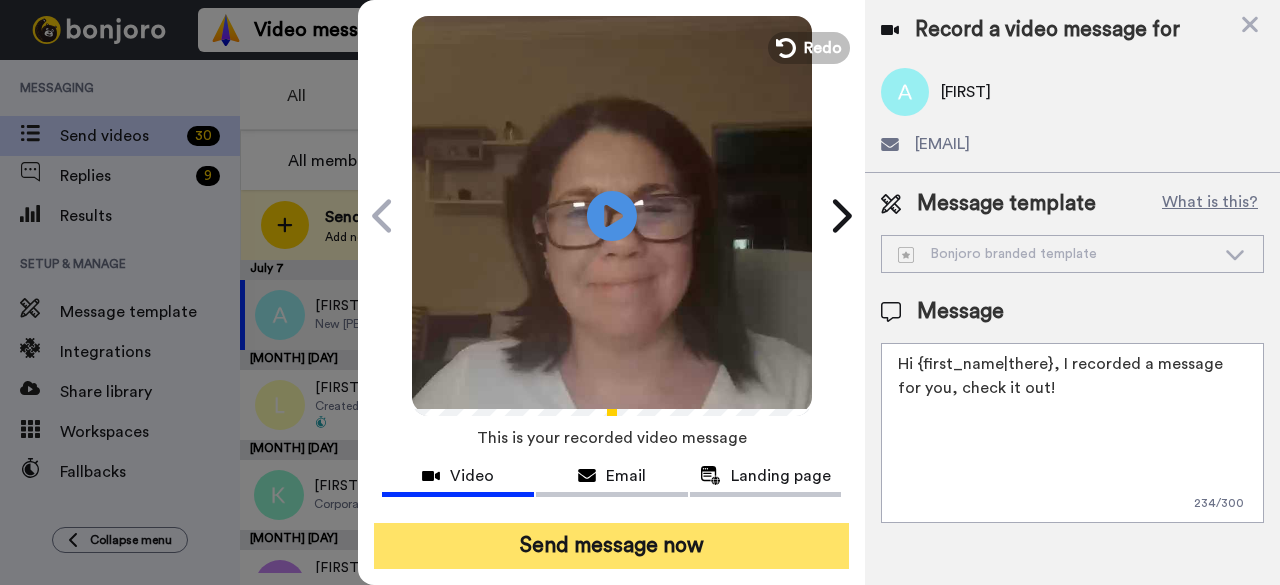 click on "Send message now" at bounding box center [611, 546] 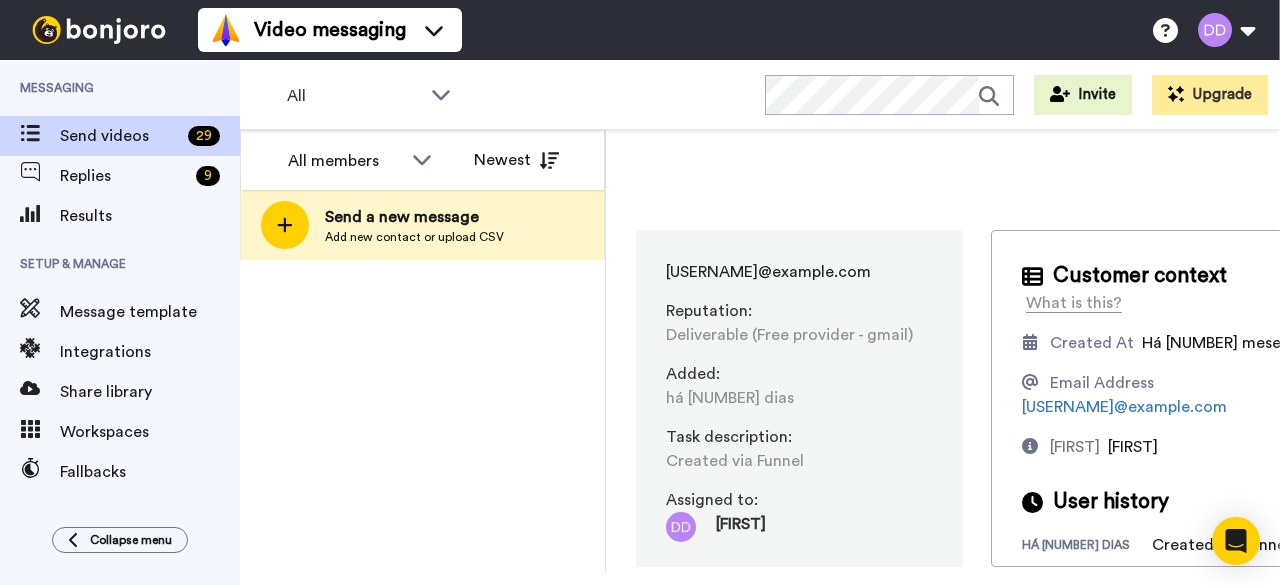 scroll, scrollTop: 0, scrollLeft: 0, axis: both 